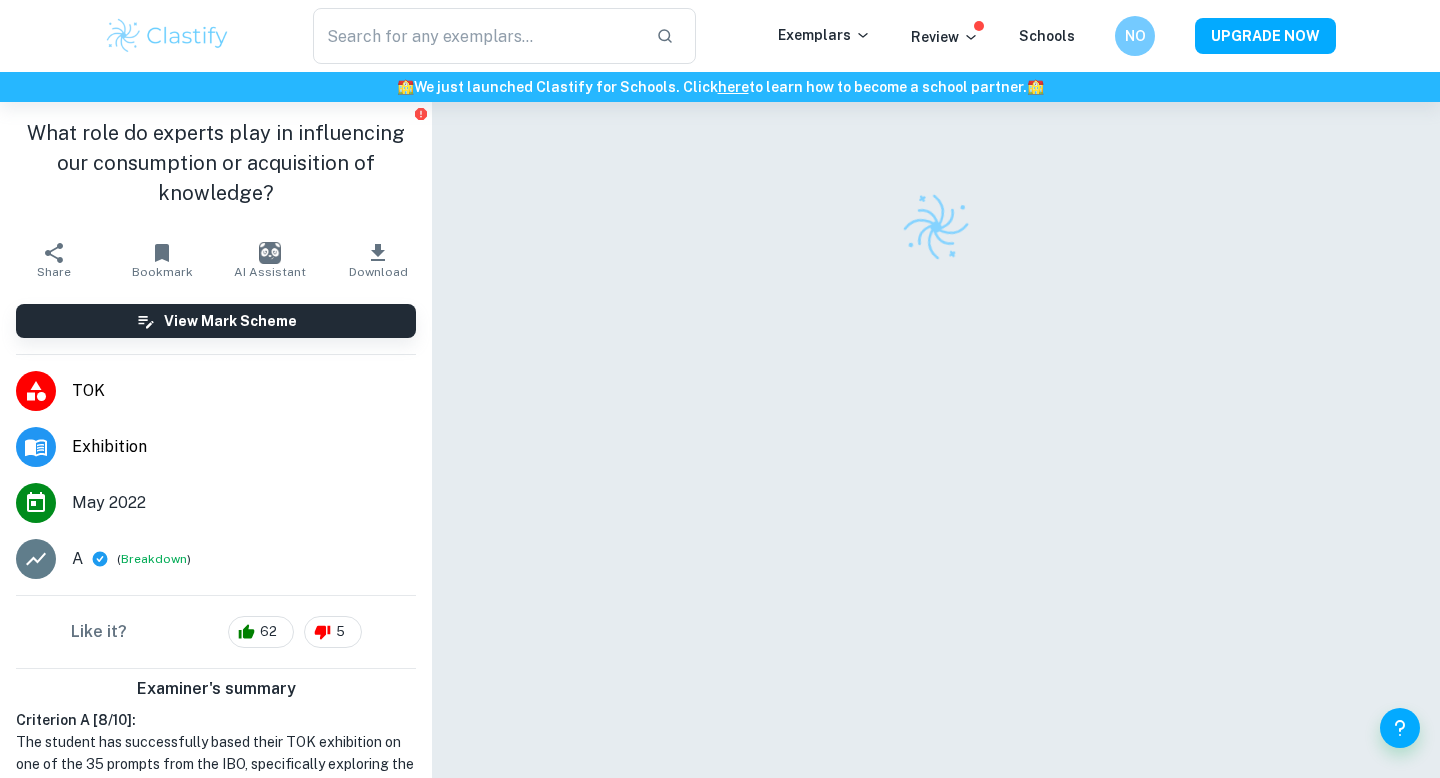scroll, scrollTop: 0, scrollLeft: 0, axis: both 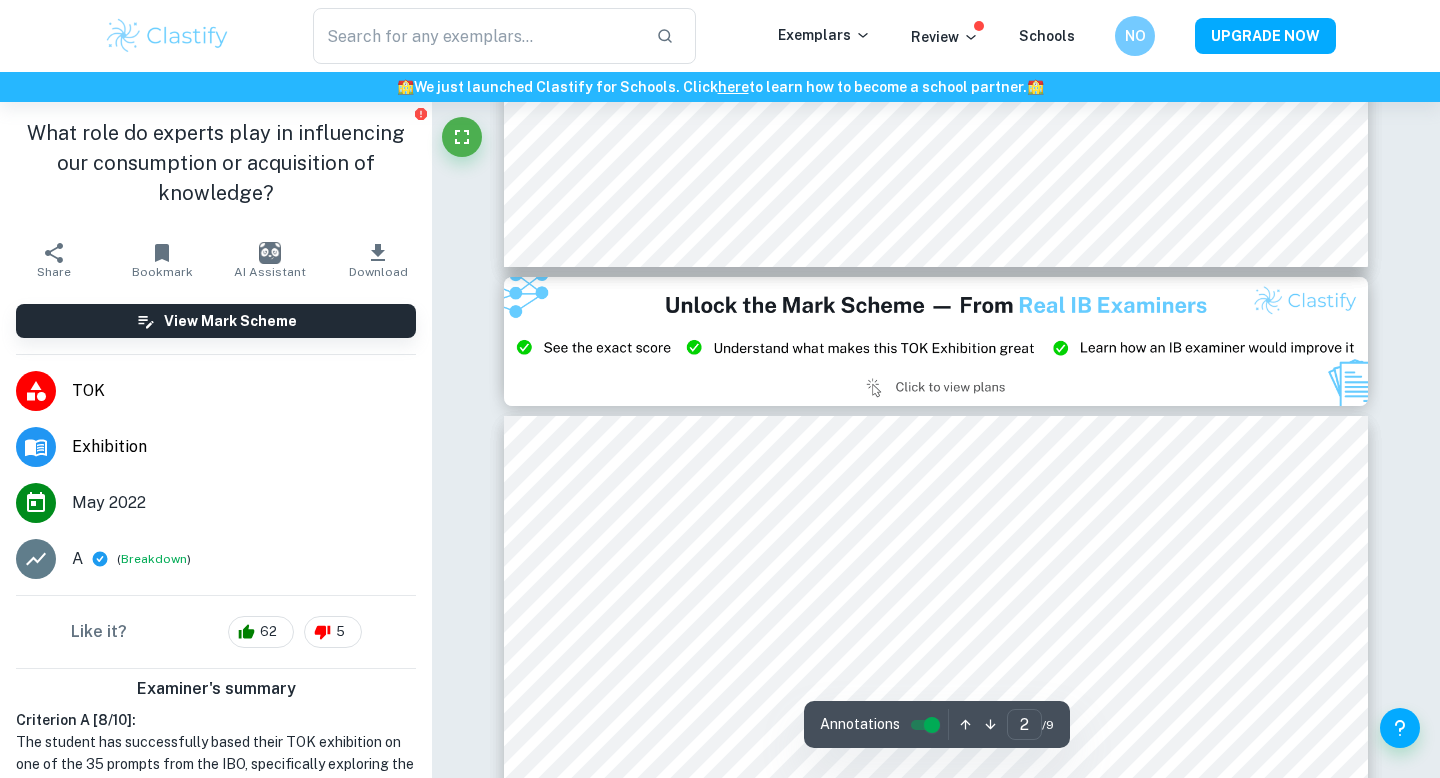 type on "3" 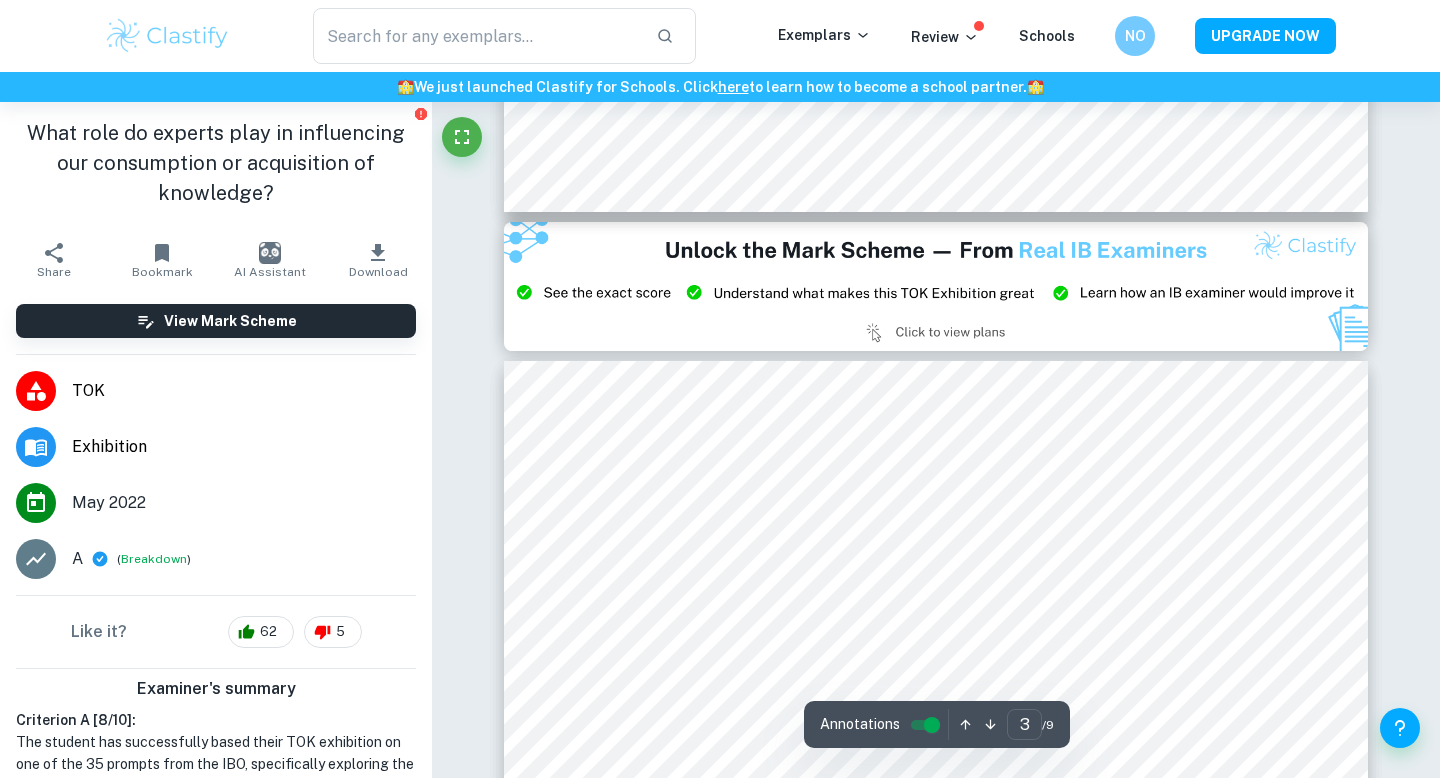 scroll, scrollTop: 2342, scrollLeft: 0, axis: vertical 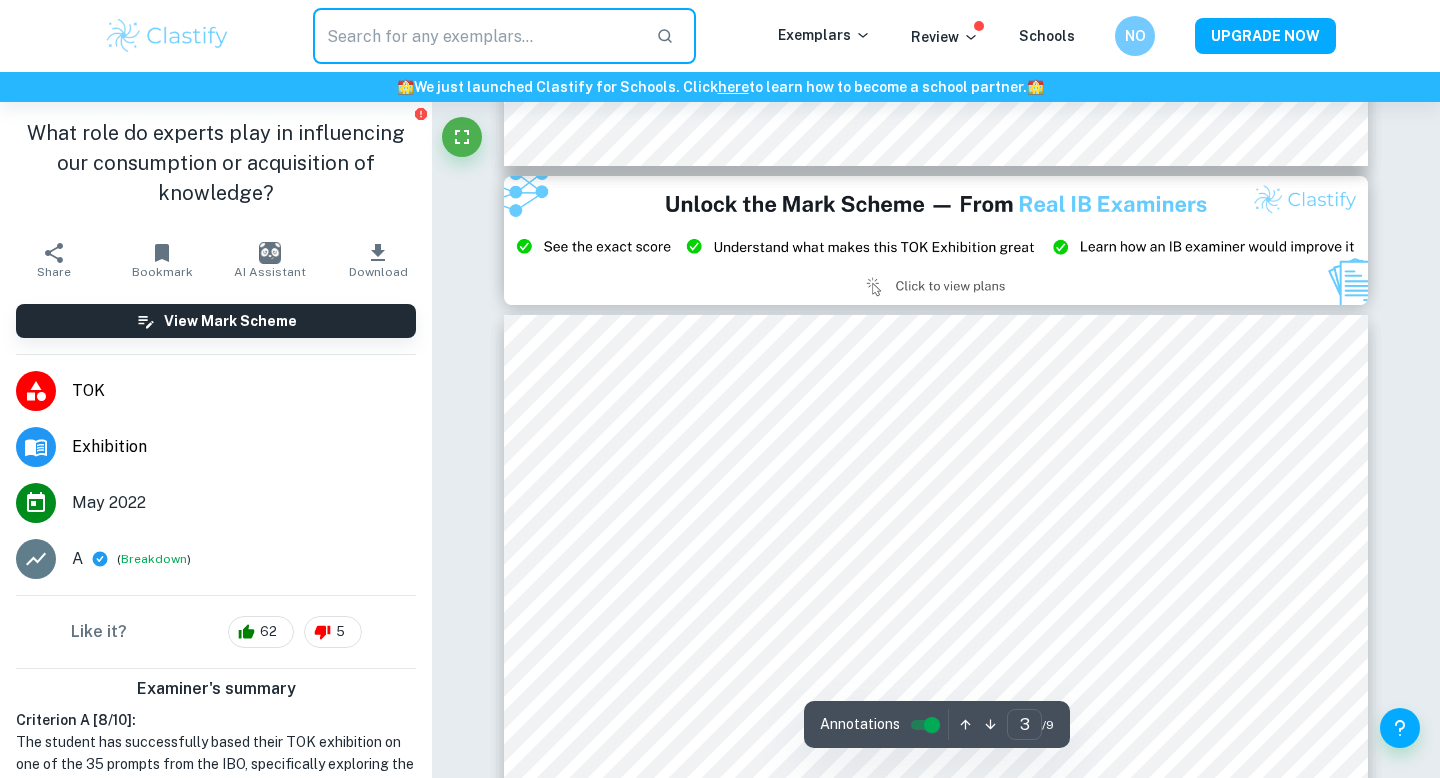 click at bounding box center [476, 36] 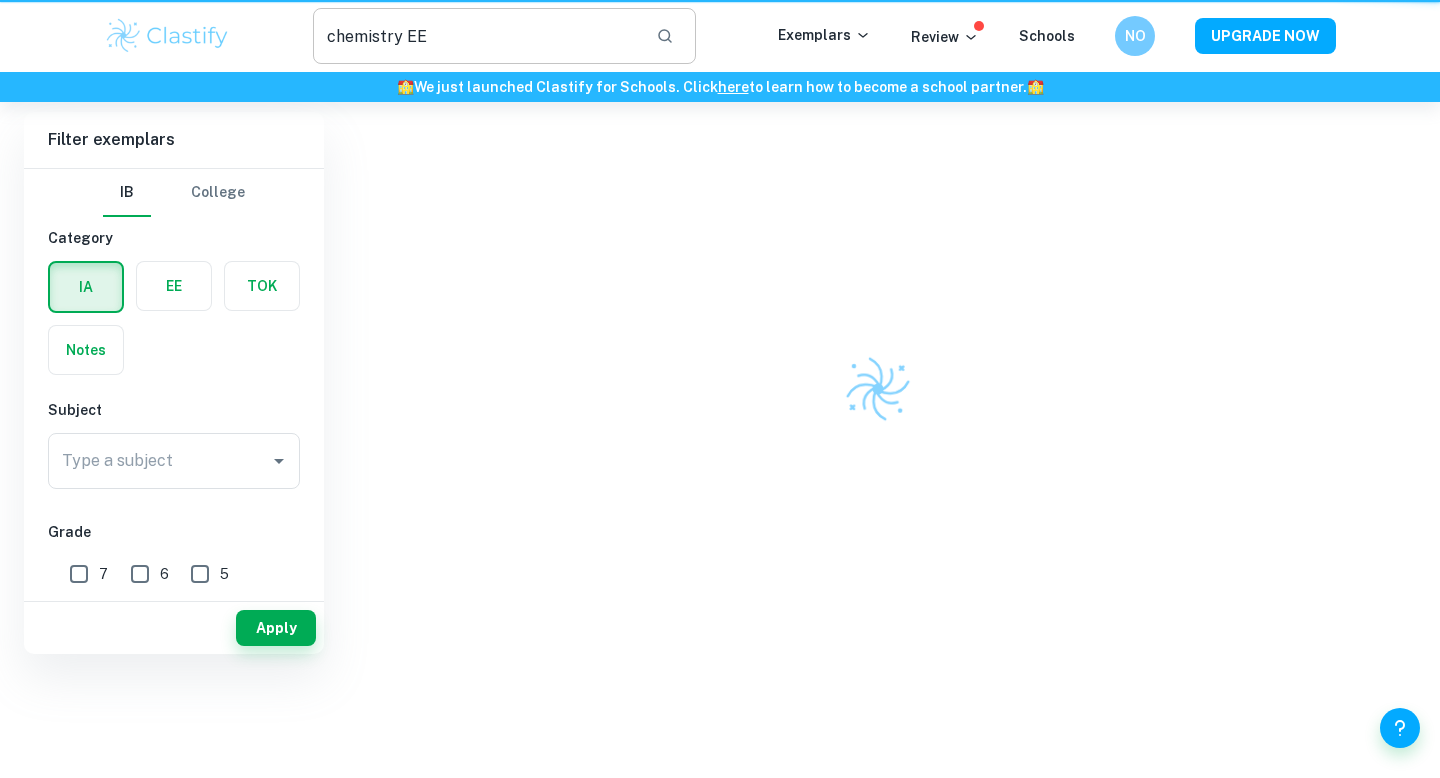 scroll, scrollTop: 0, scrollLeft: 0, axis: both 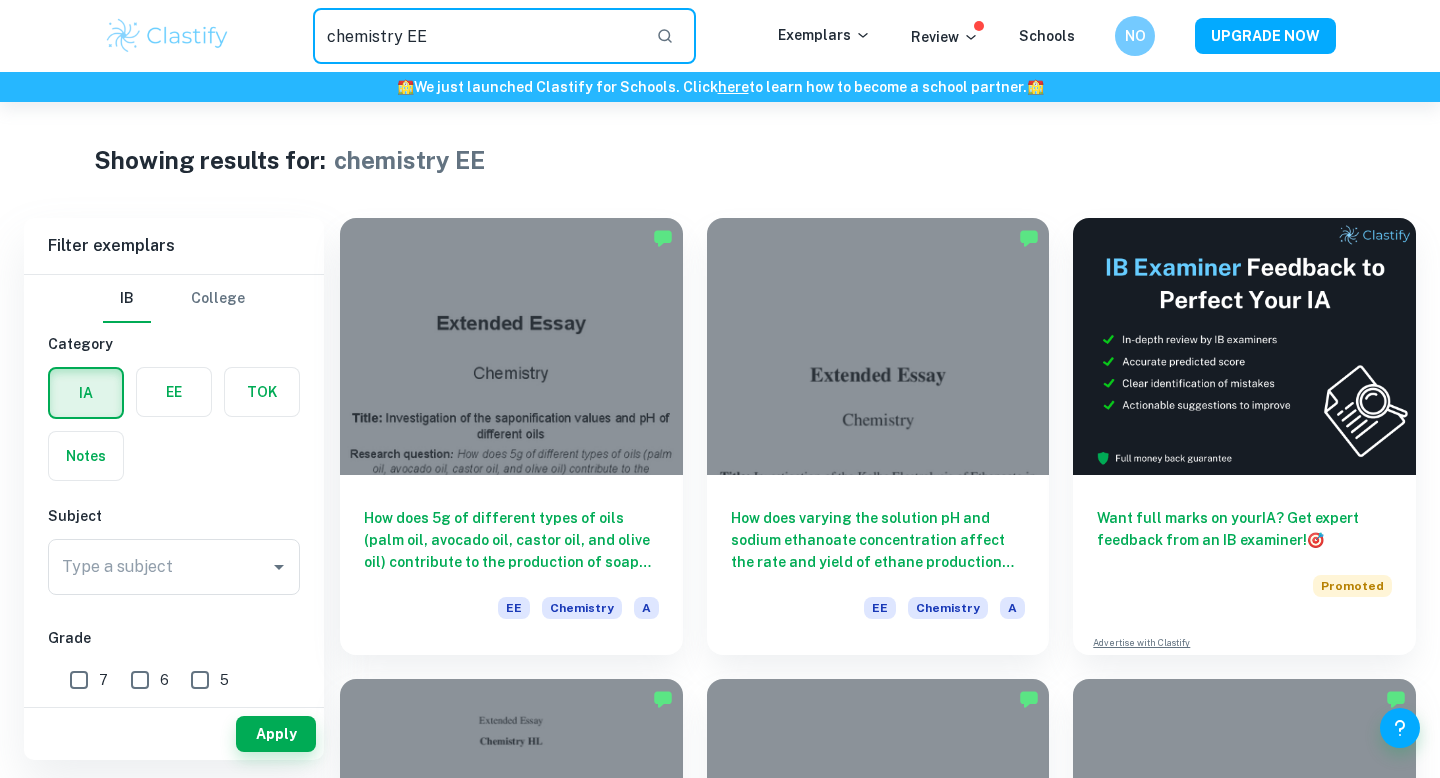 click on "chemistry EE" at bounding box center [476, 36] 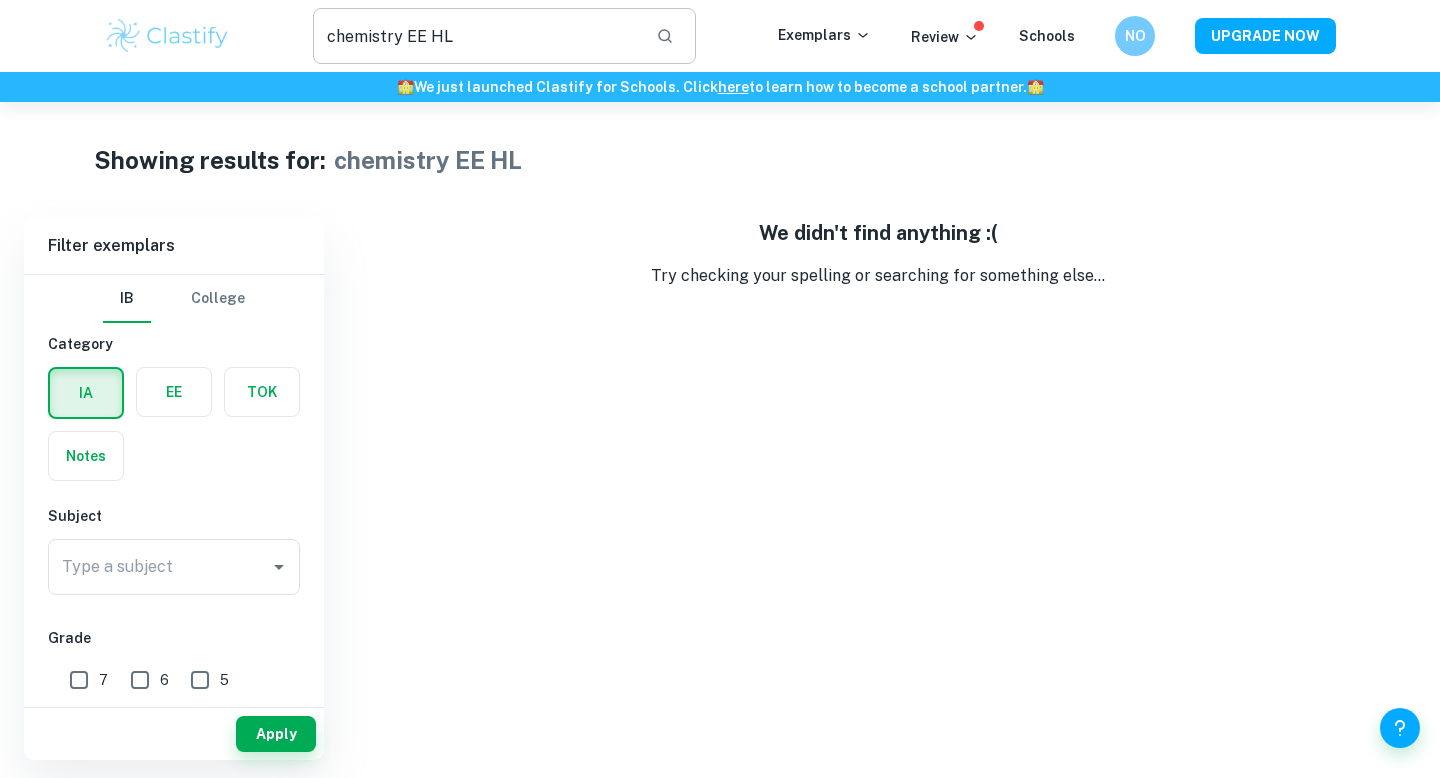 click on "chemistry EE HL" at bounding box center (476, 36) 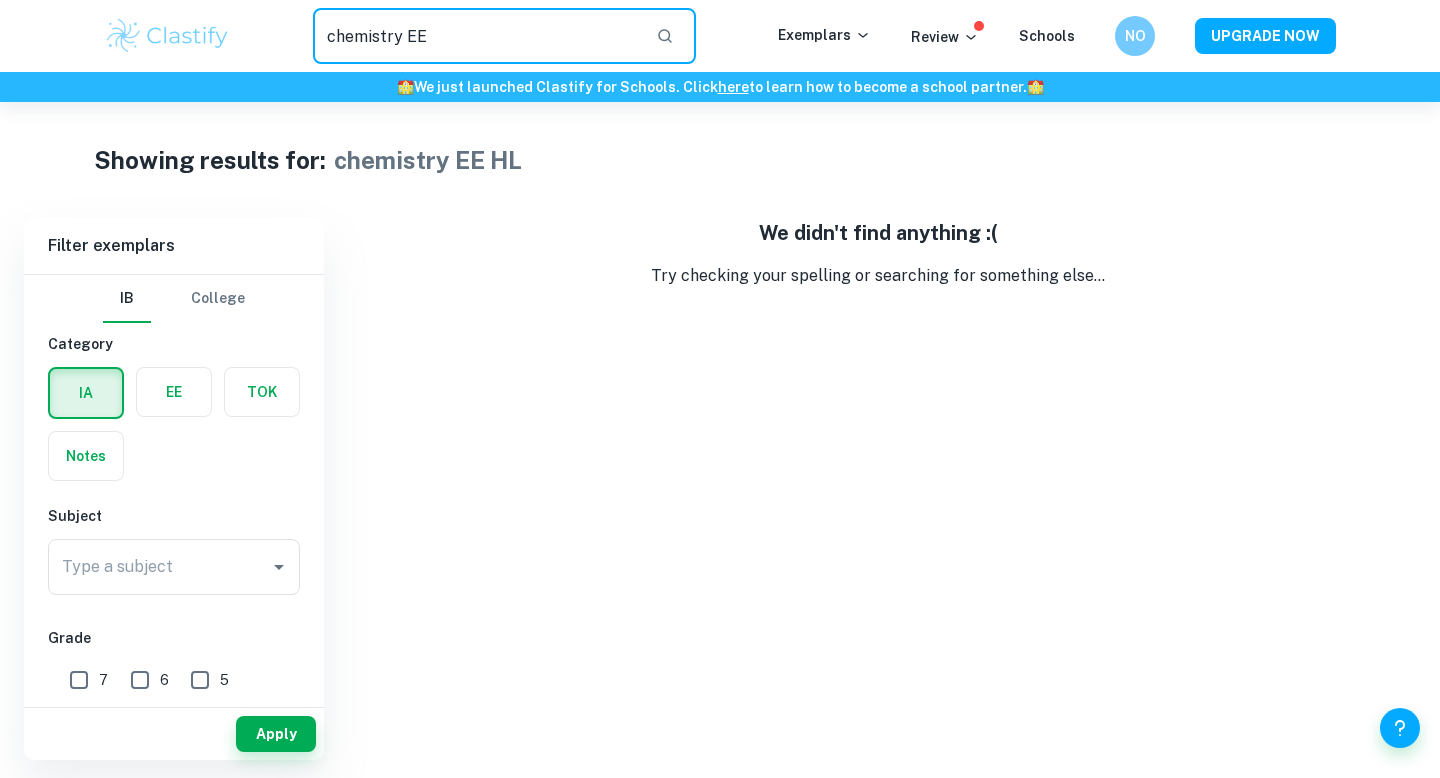 type on "chemistry EE" 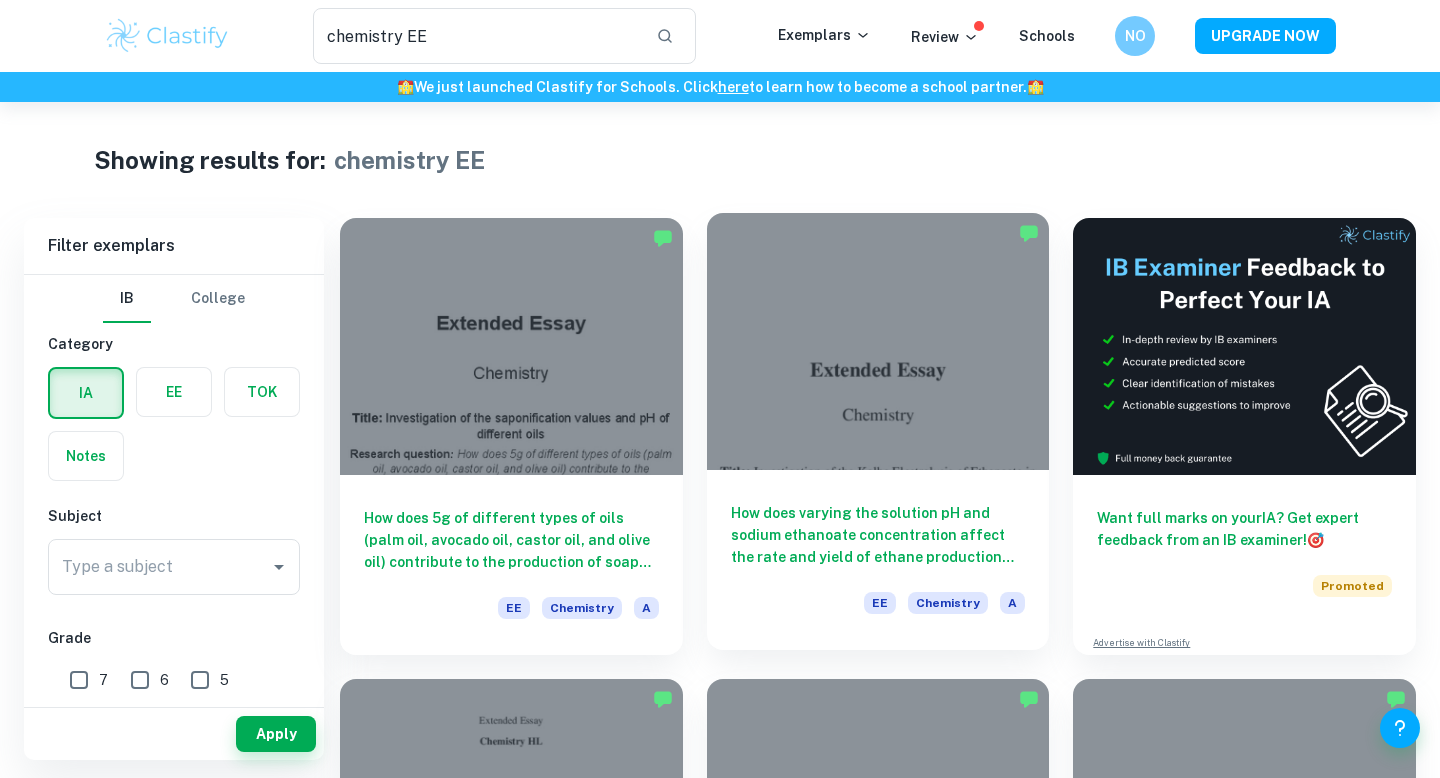 click on "How does varying the solution pH and sodium ethanoate concentration affect the rate and yield of ethane production from its electrolysis?" at bounding box center [878, 535] 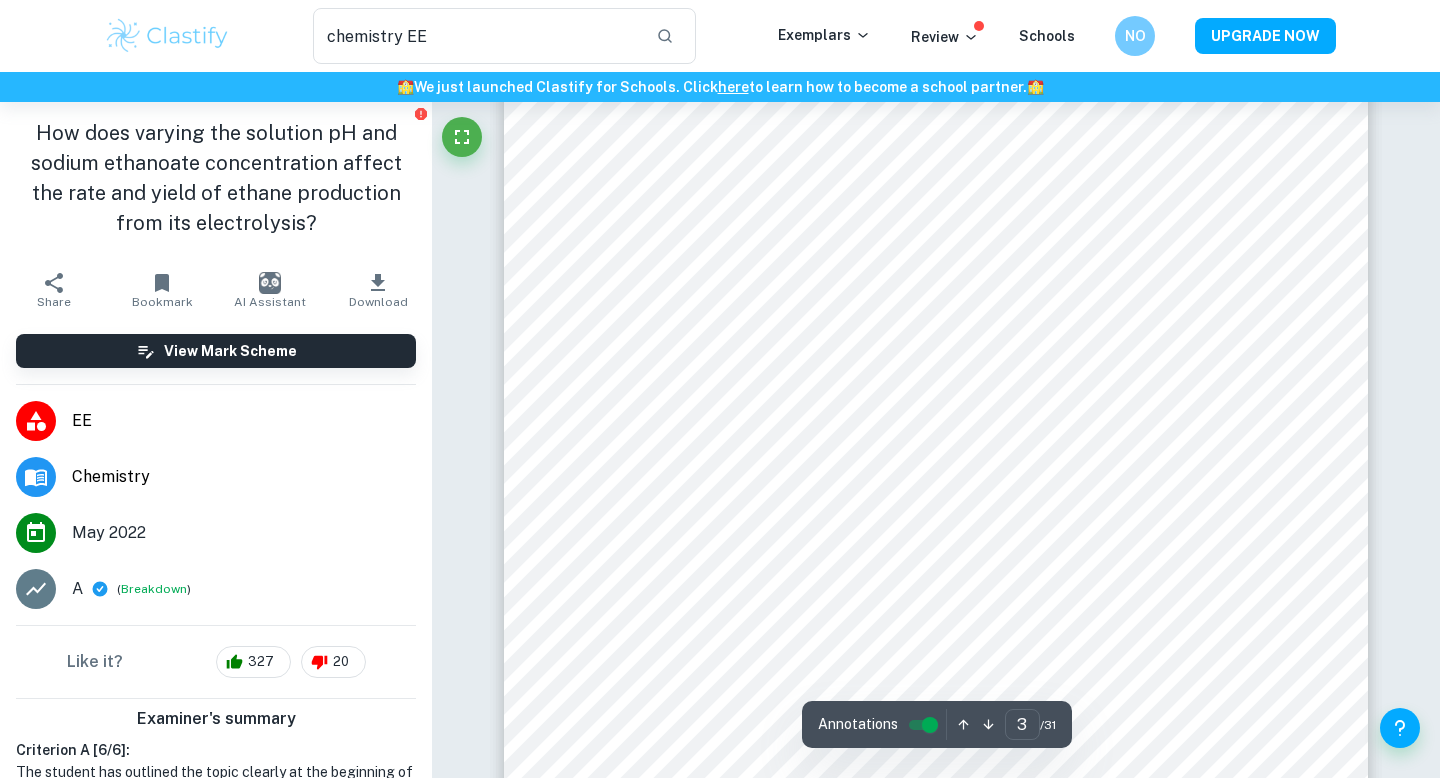 scroll, scrollTop: 2841, scrollLeft: 0, axis: vertical 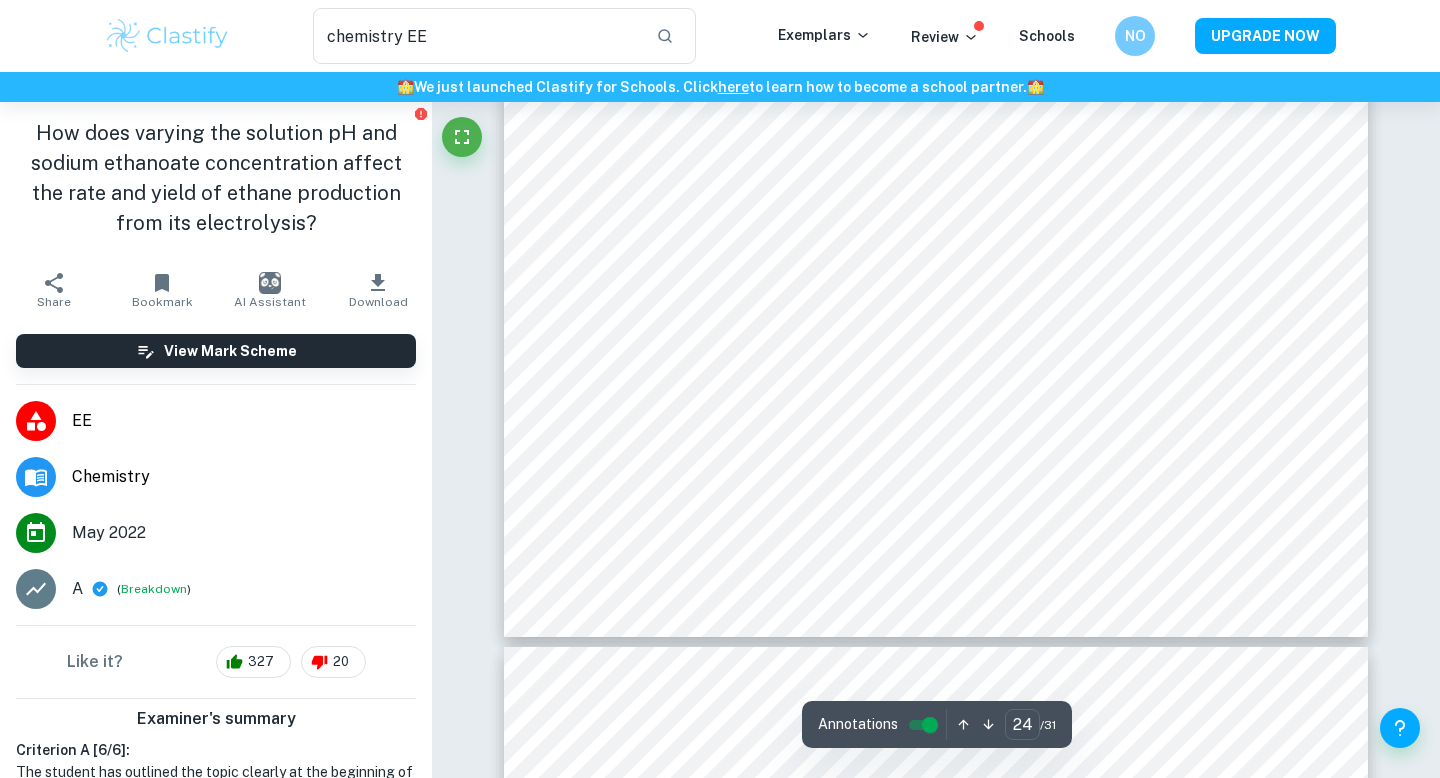 type on "25" 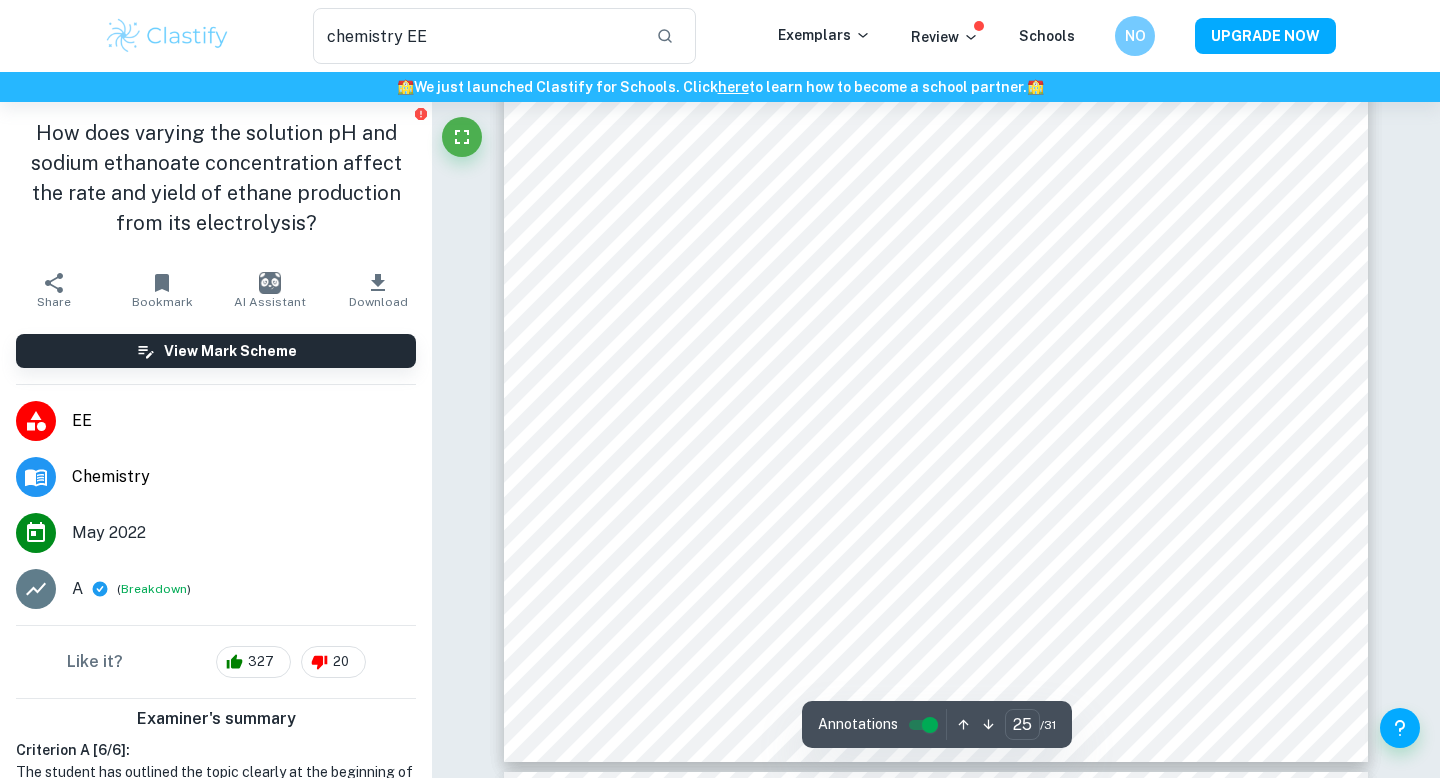 scroll, scrollTop: 30953, scrollLeft: 0, axis: vertical 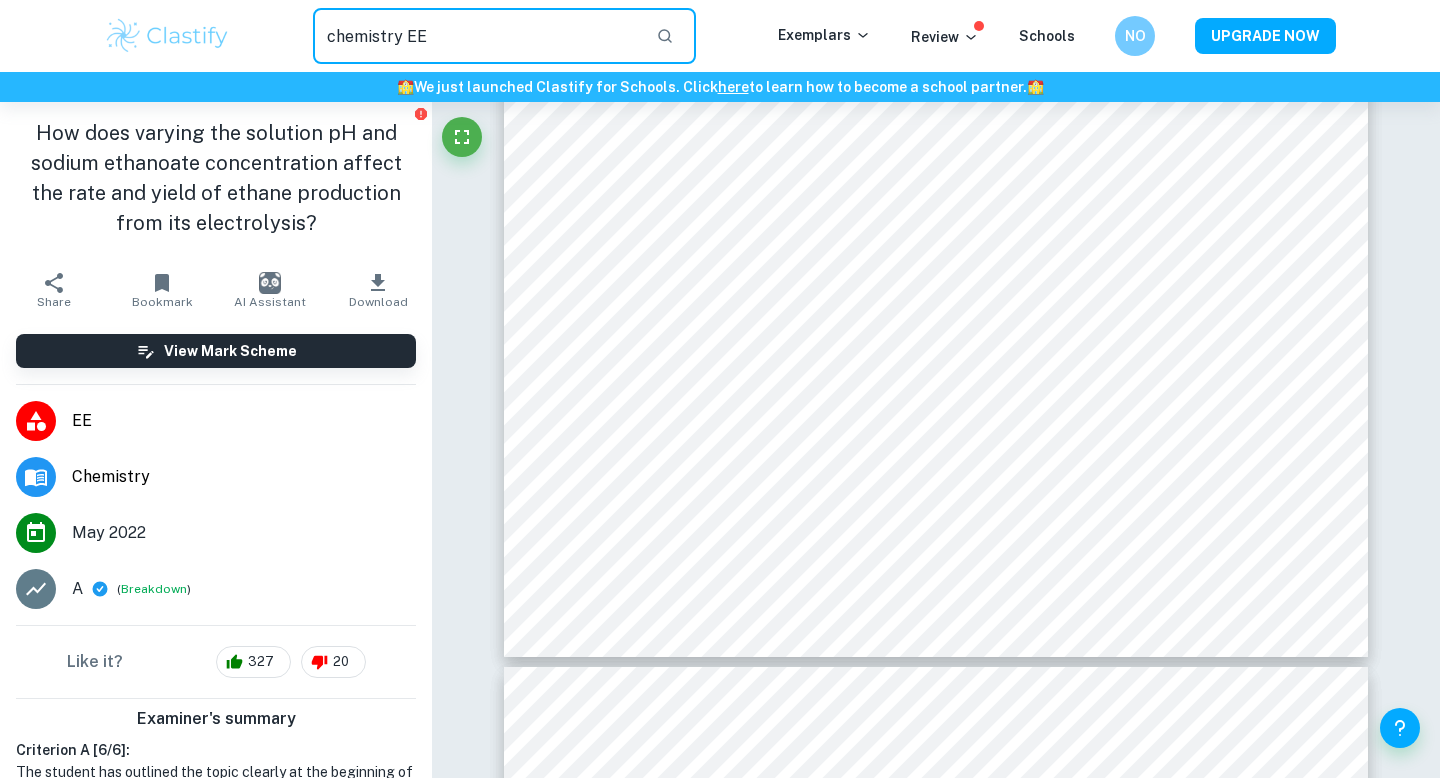 click on "chemistry EE" at bounding box center (476, 36) 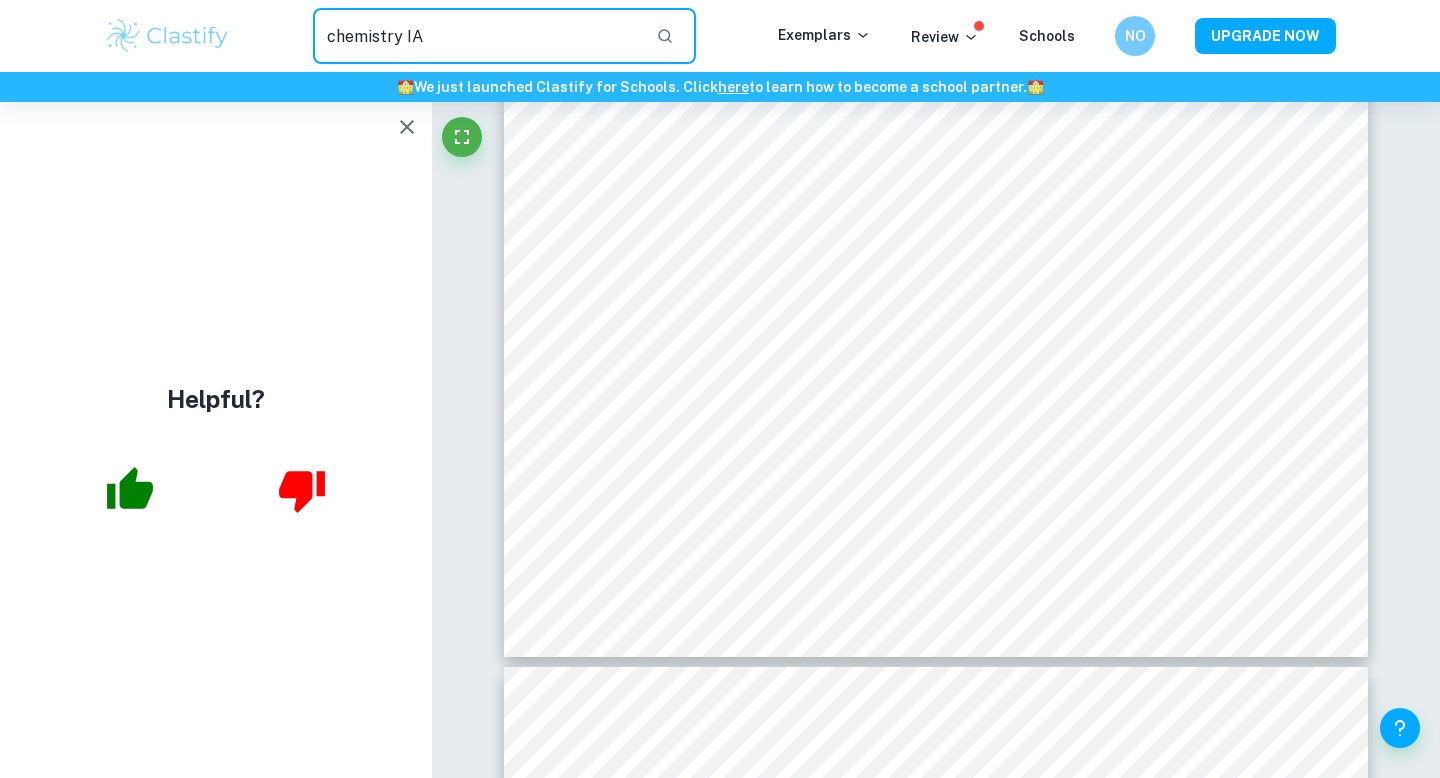 type on "chemistry IA" 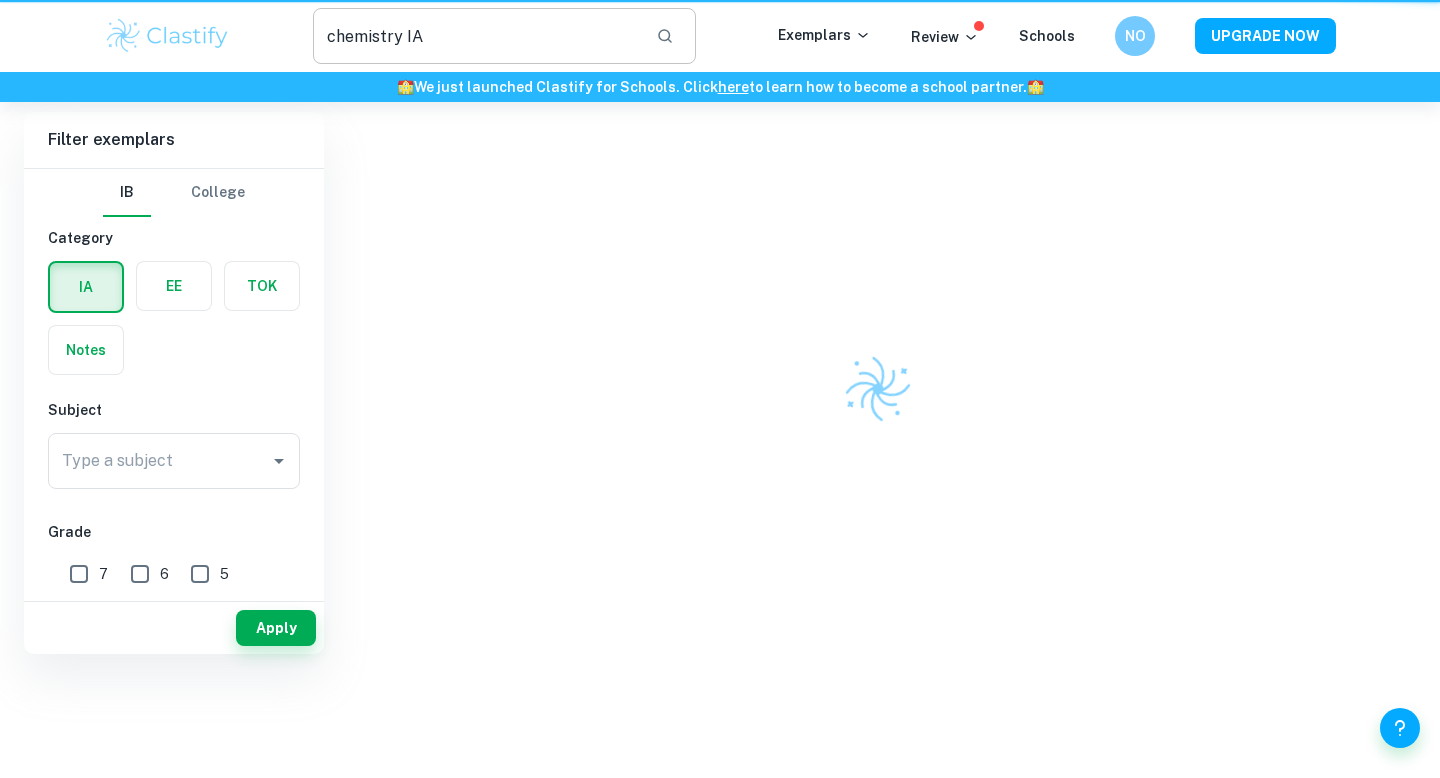 scroll, scrollTop: 0, scrollLeft: 0, axis: both 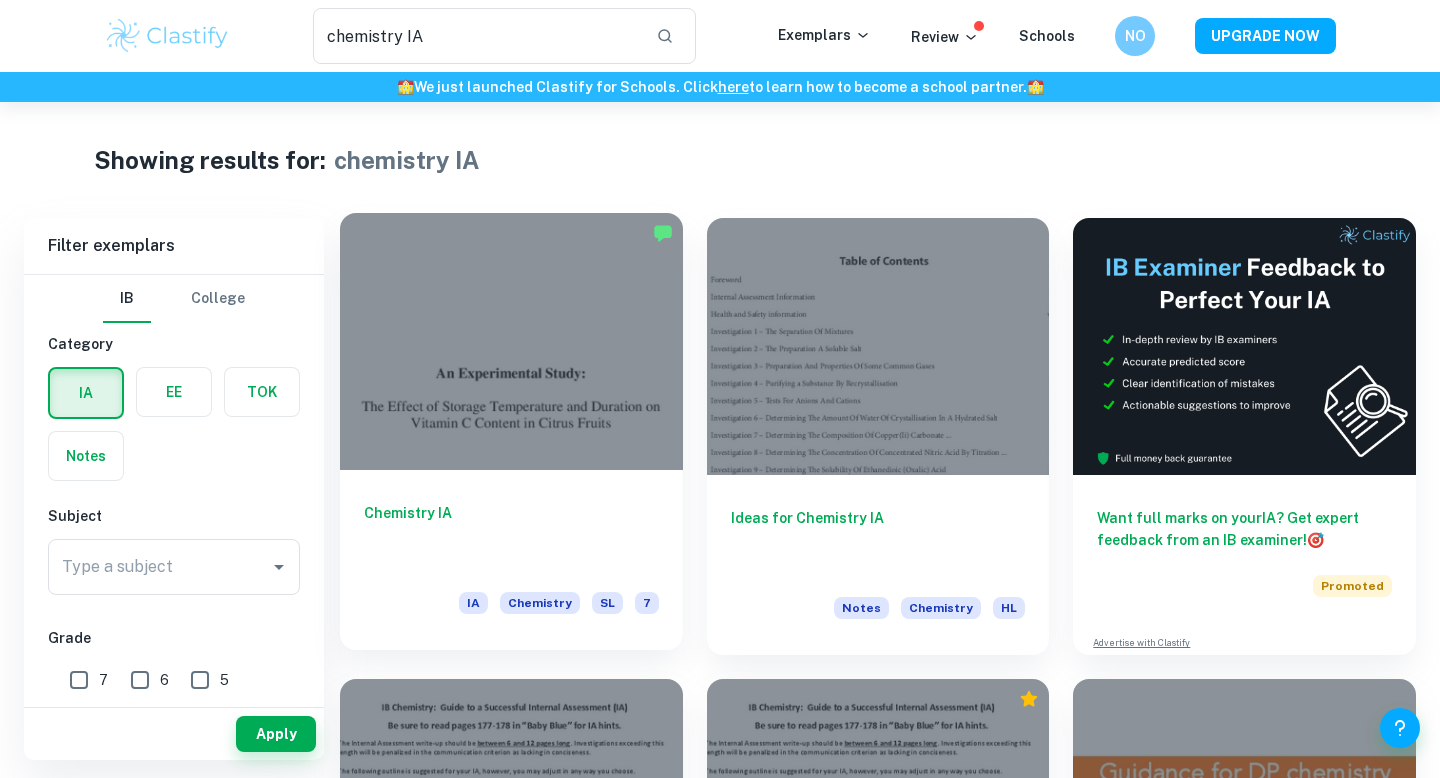 click on "Chemistry IA" at bounding box center (511, 535) 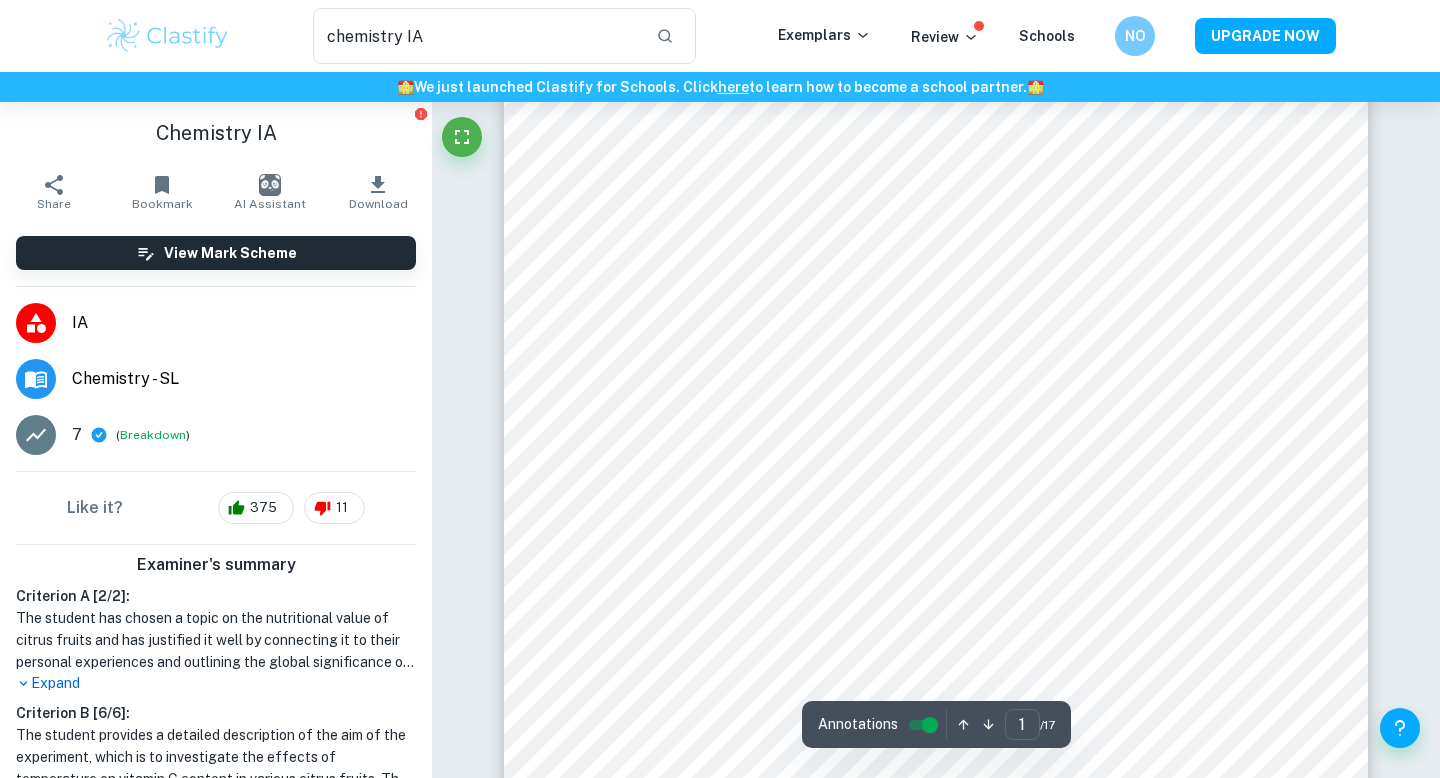 scroll, scrollTop: 152, scrollLeft: 0, axis: vertical 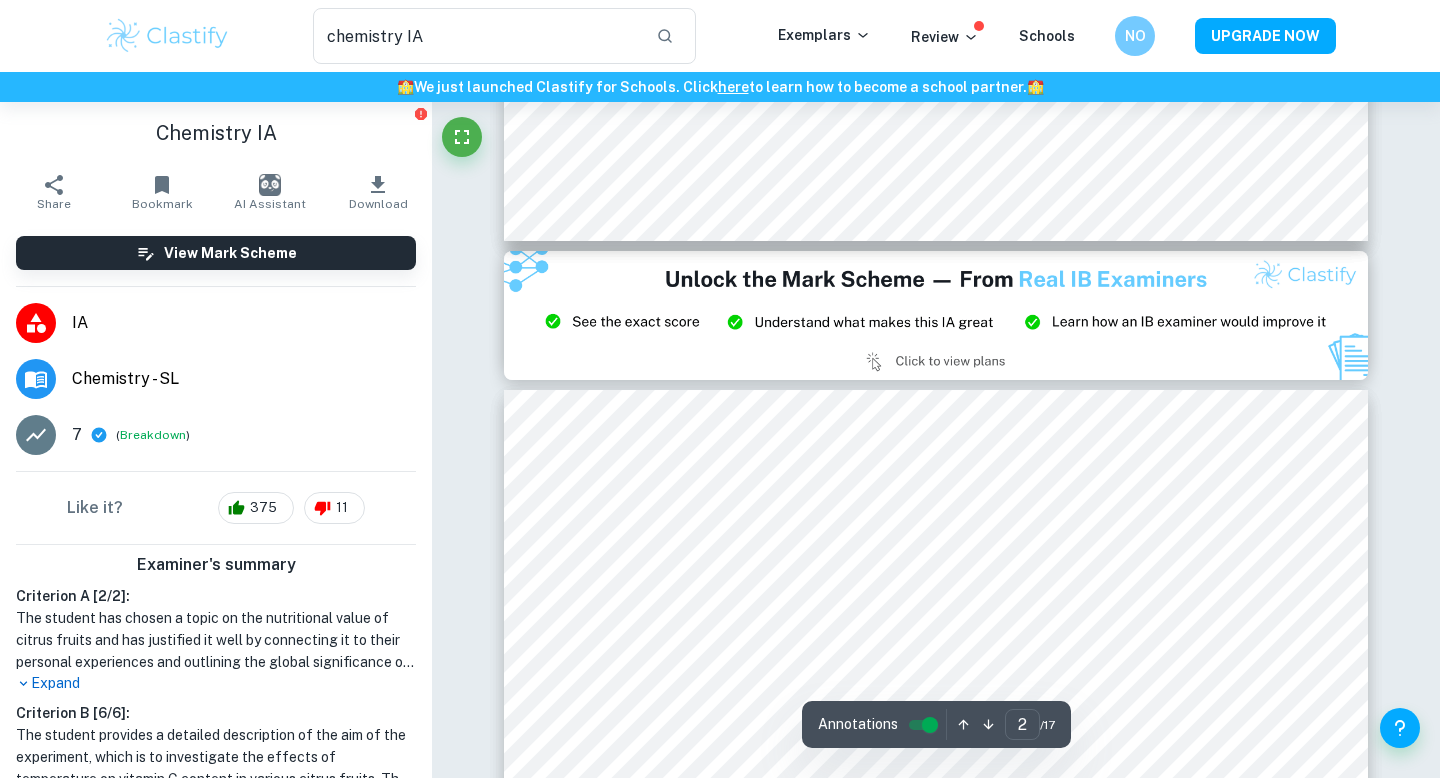 type on "3" 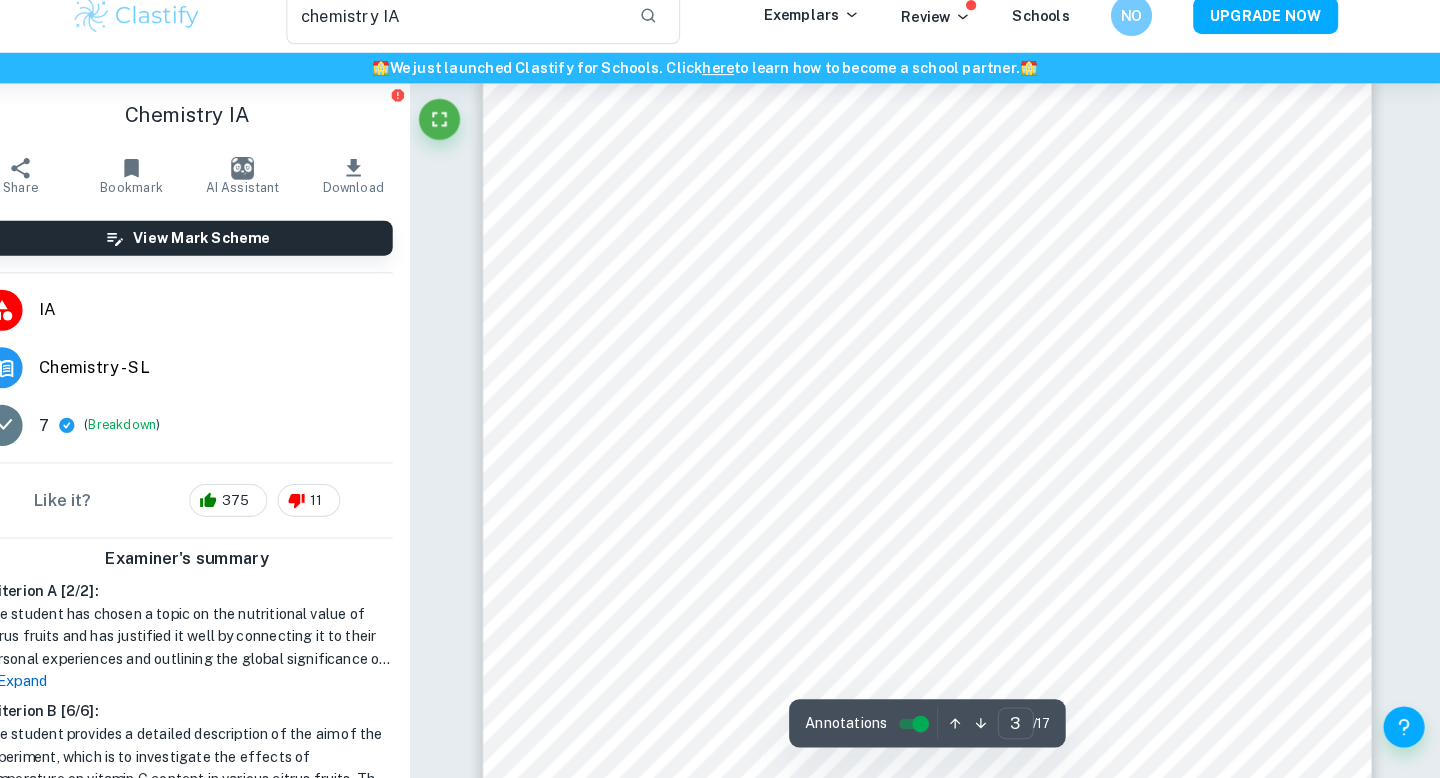 scroll, scrollTop: 2780, scrollLeft: 0, axis: vertical 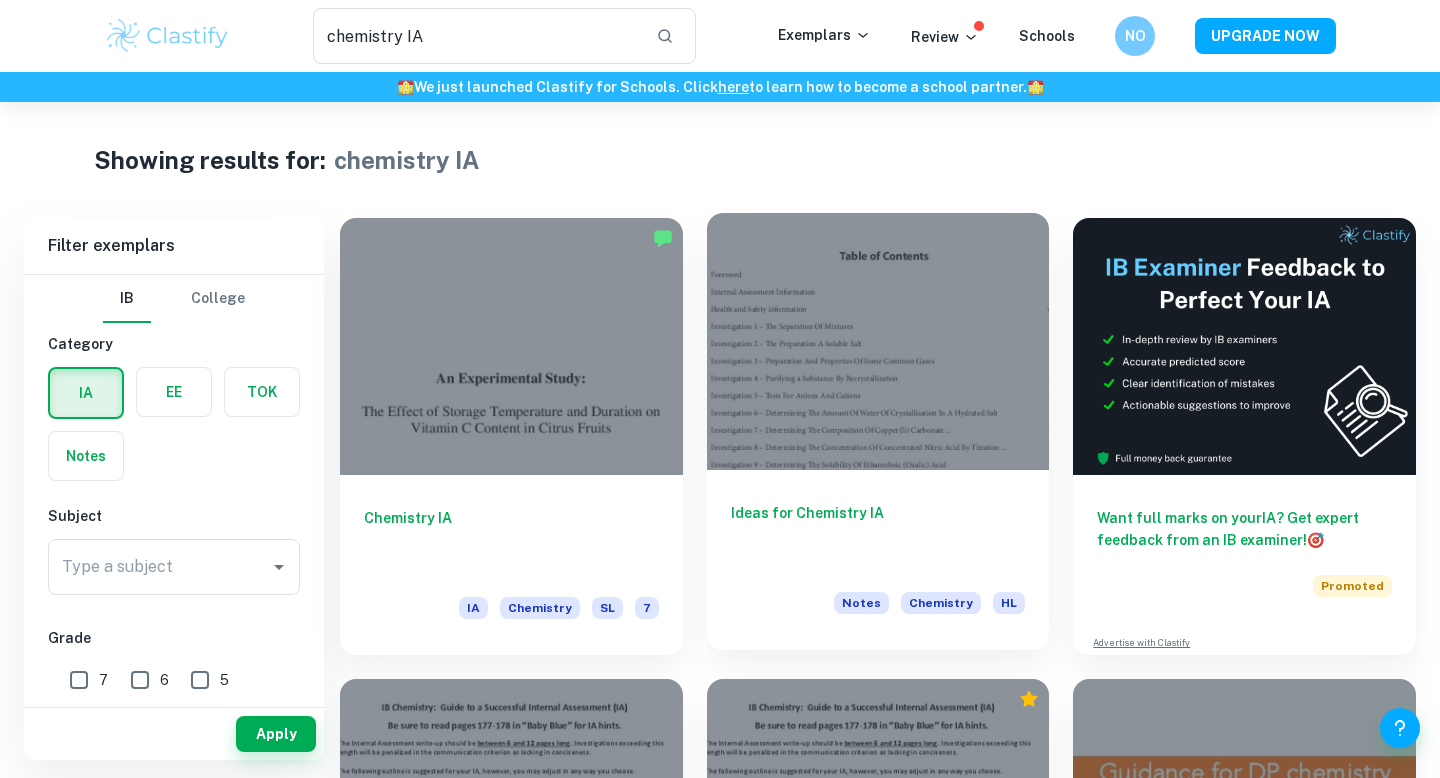 click on "Ideas for Chemistry IA" at bounding box center (878, 535) 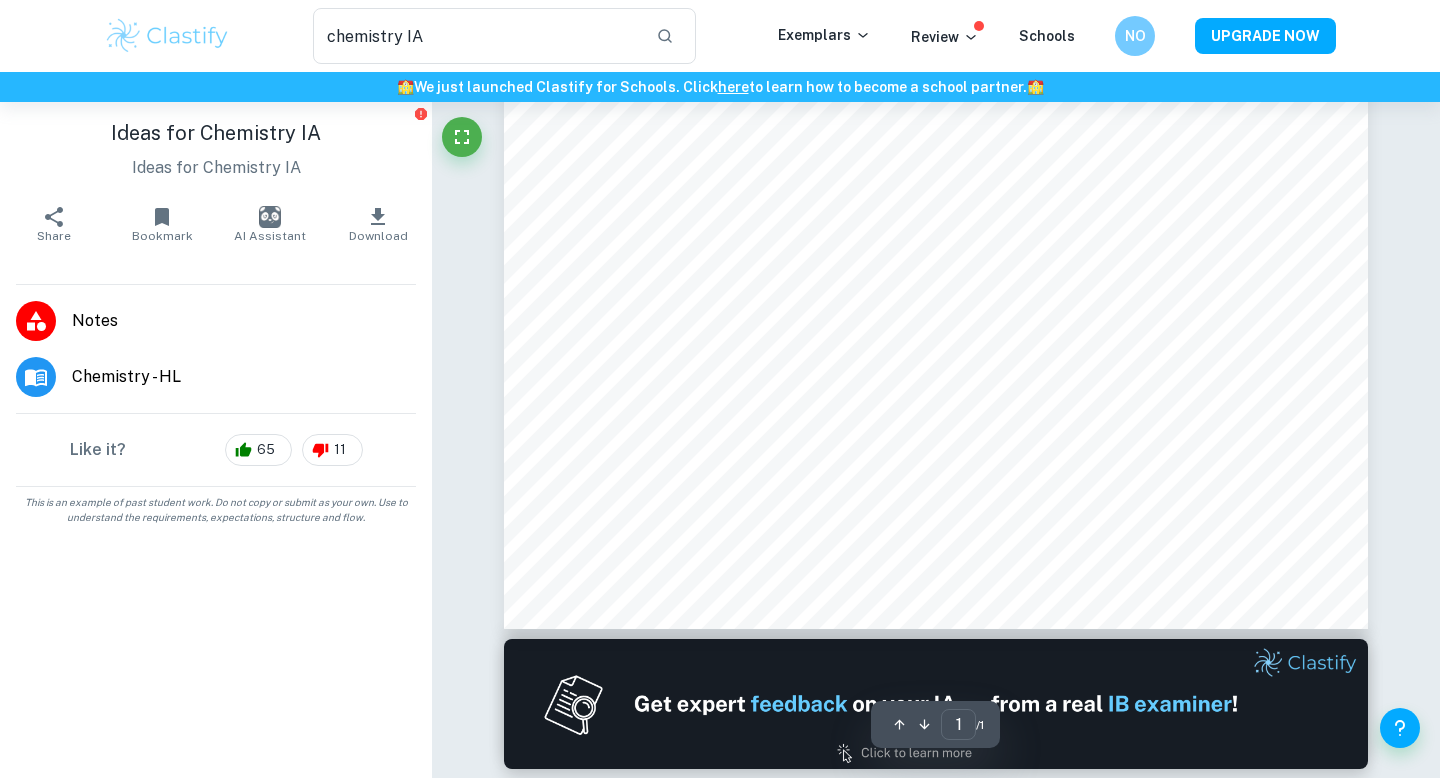 scroll, scrollTop: 715, scrollLeft: 0, axis: vertical 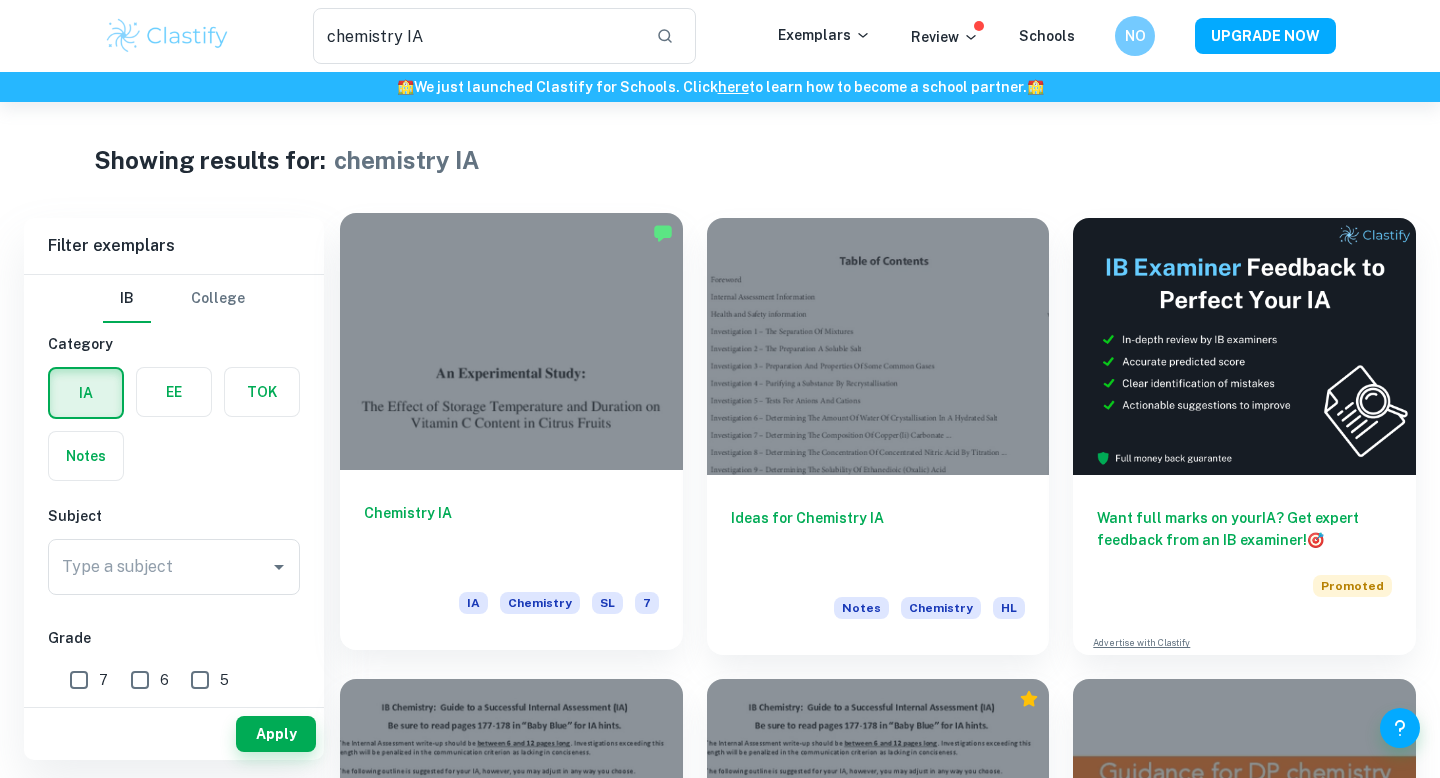 click at bounding box center [511, 341] 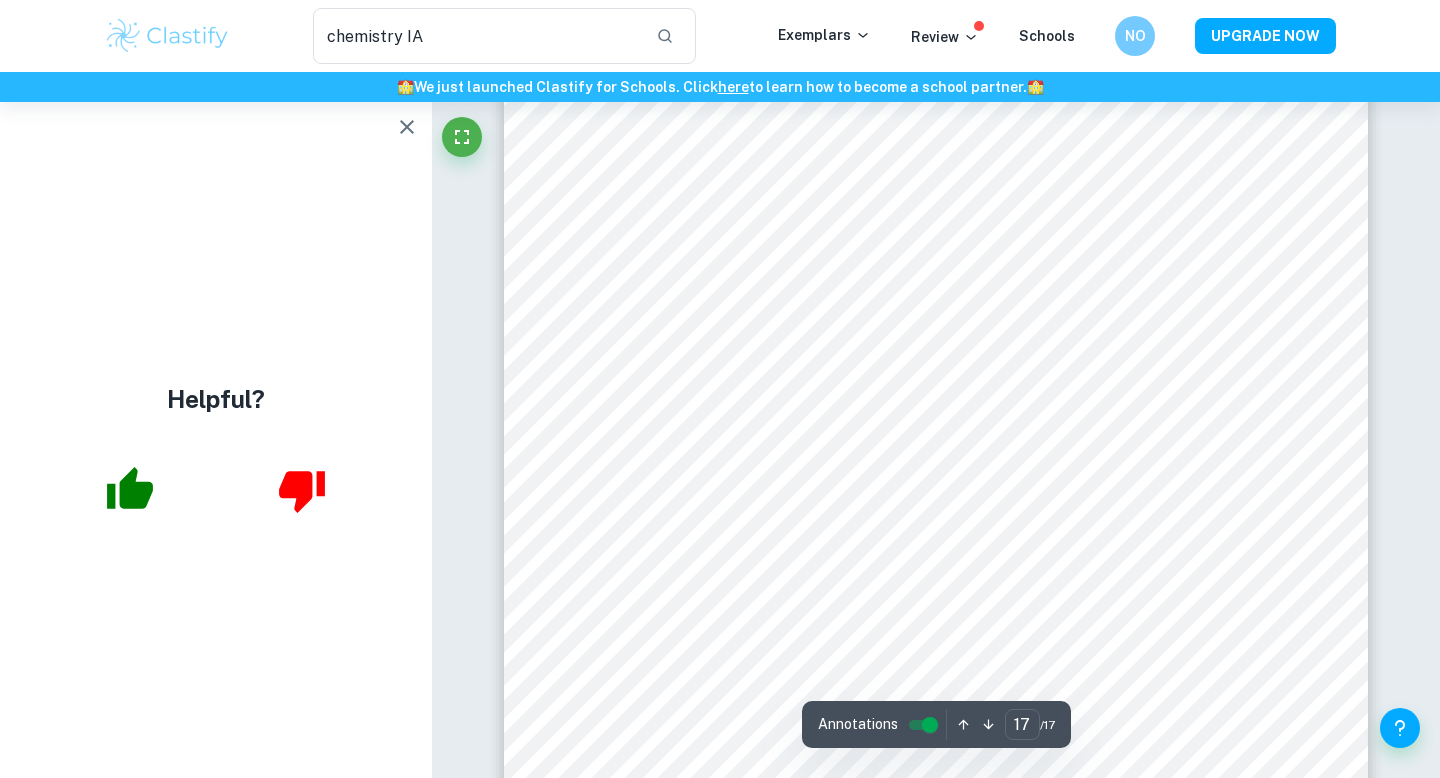 scroll, scrollTop: 20856, scrollLeft: 0, axis: vertical 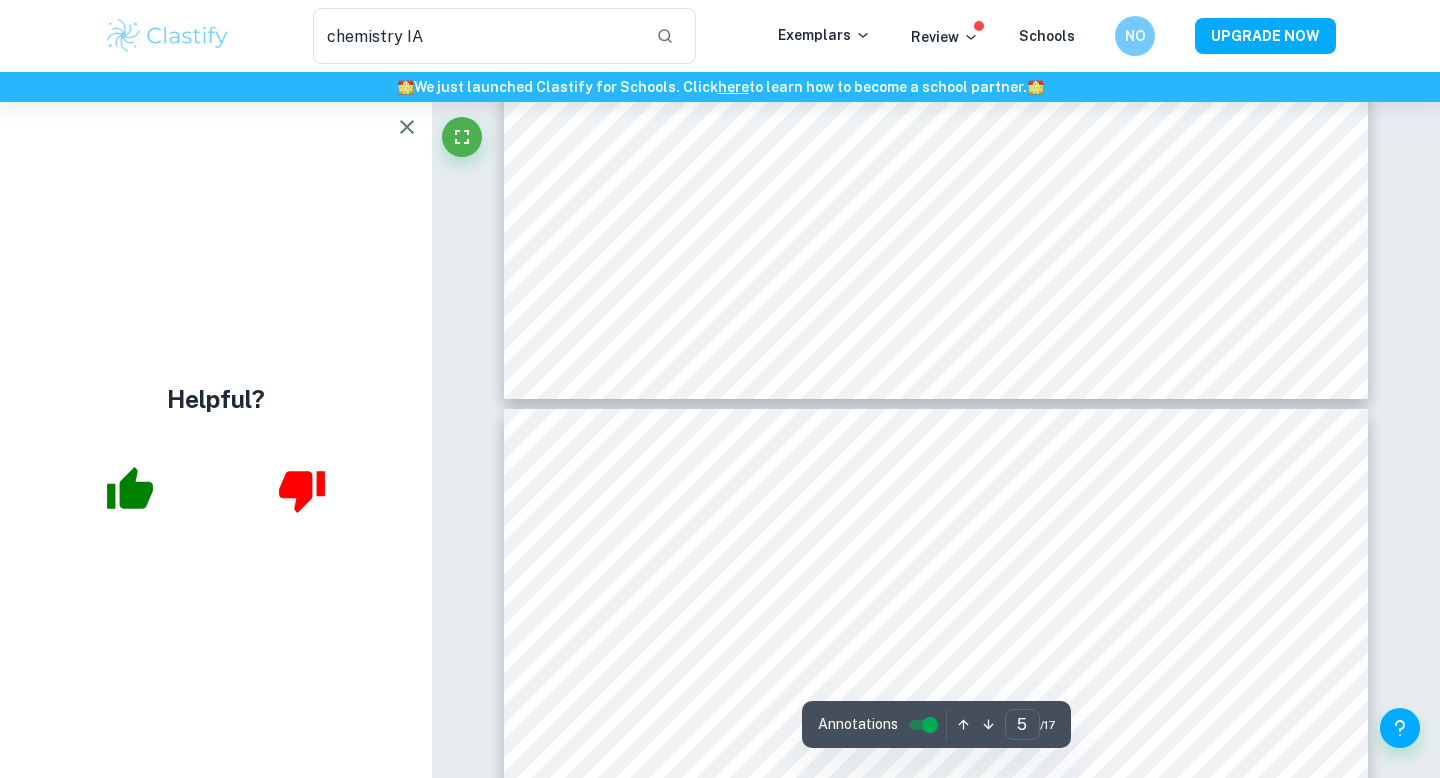 type on "4" 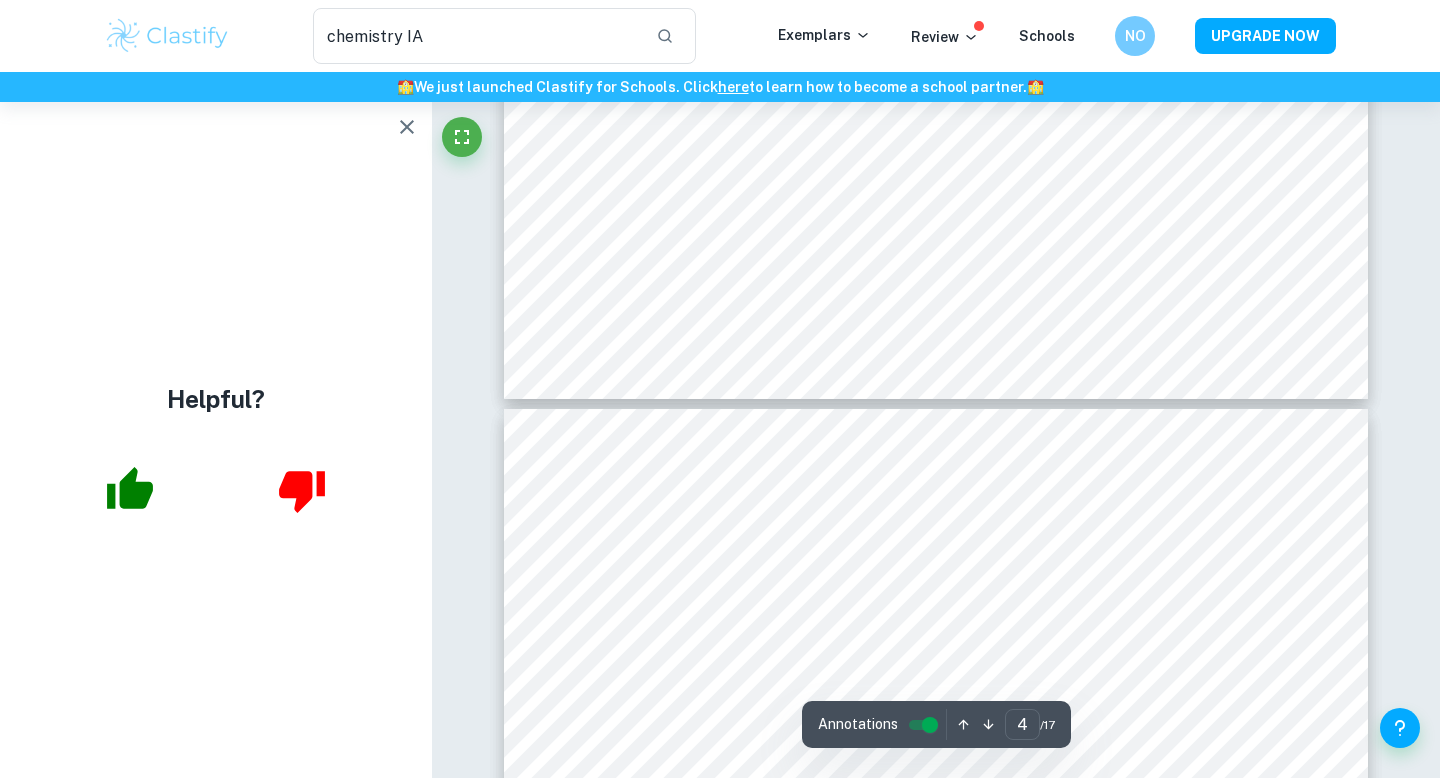 scroll, scrollTop: 4665, scrollLeft: 0, axis: vertical 